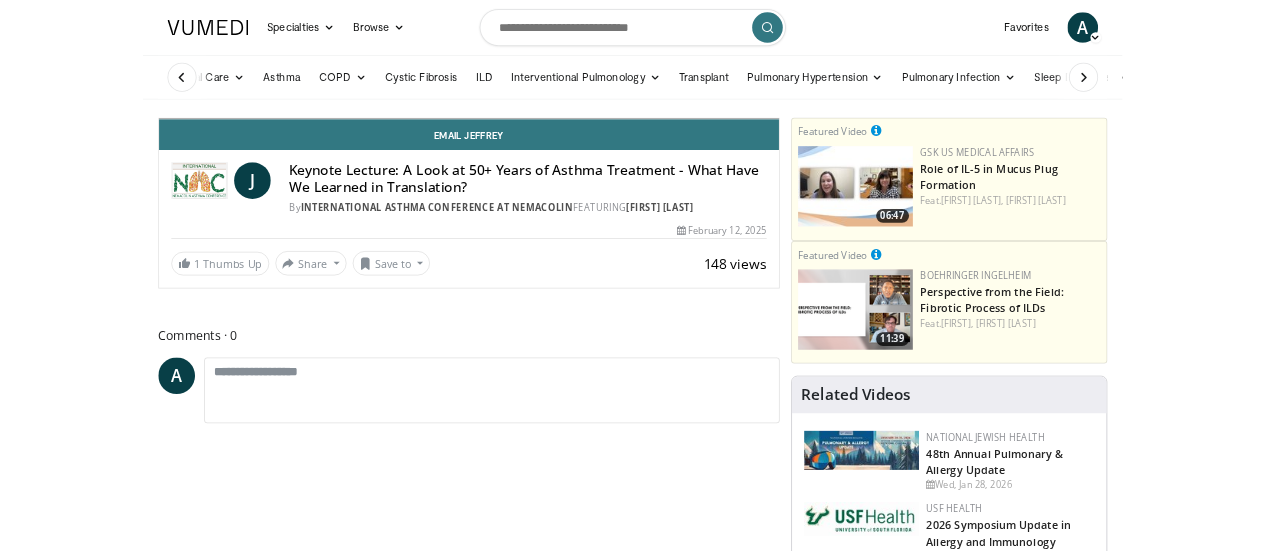 scroll, scrollTop: 129, scrollLeft: 0, axis: vertical 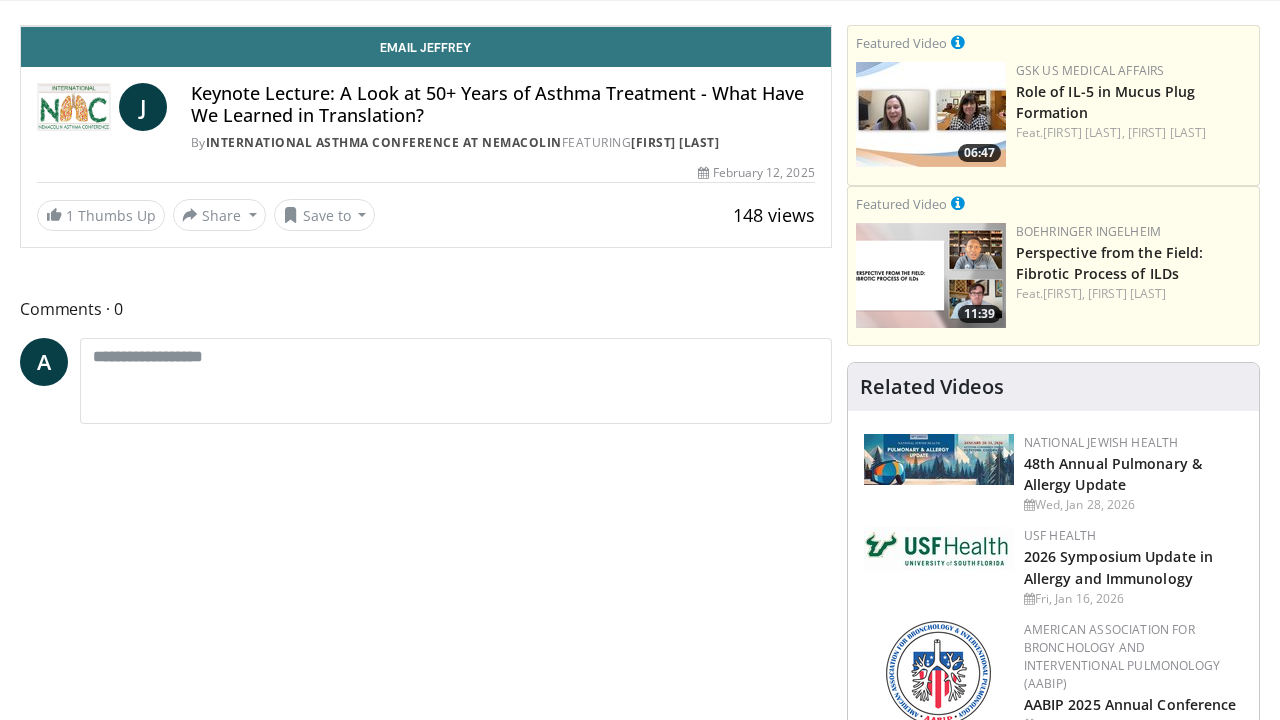 drag, startPoint x: 494, startPoint y: 676, endPoint x: 445, endPoint y: 671, distance: 49.25444 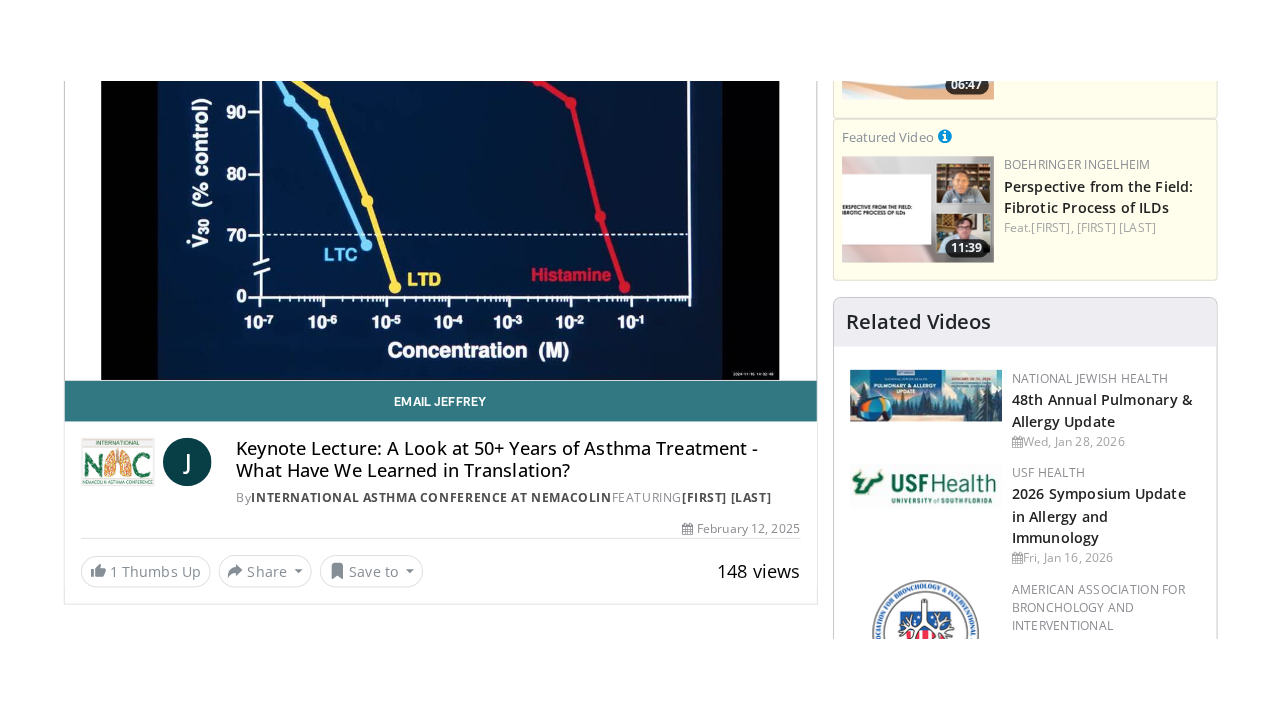 scroll, scrollTop: 174, scrollLeft: 0, axis: vertical 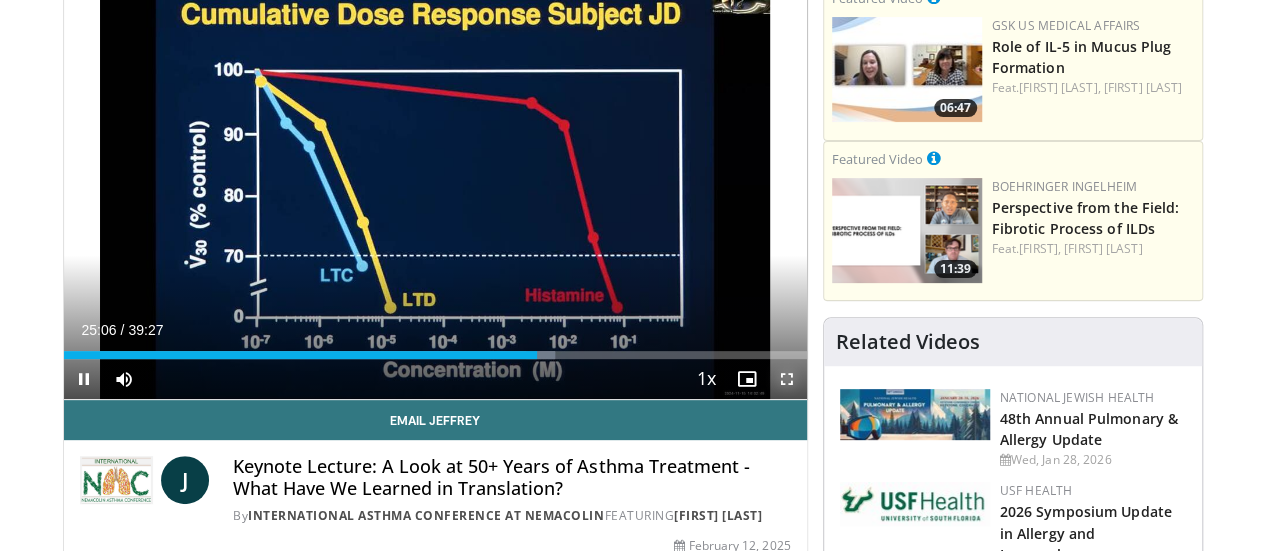 click at bounding box center [787, 379] 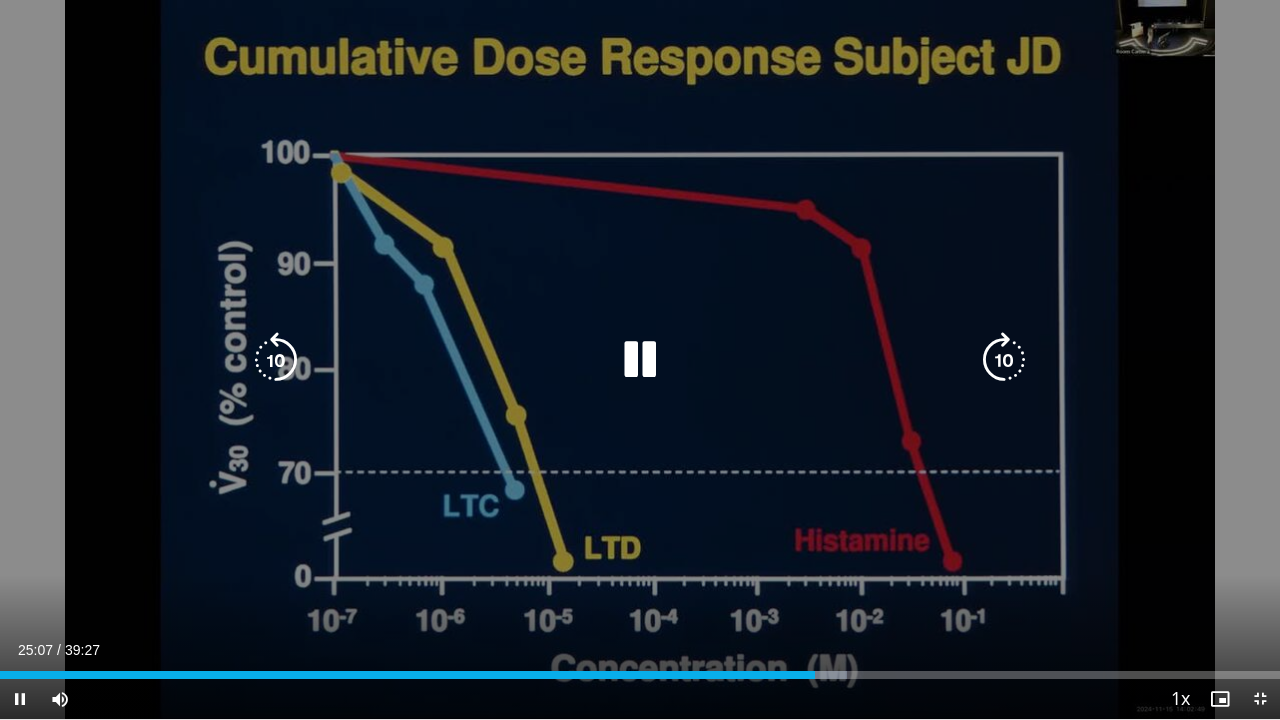 click on "10 seconds
Tap to unmute" at bounding box center (640, 359) 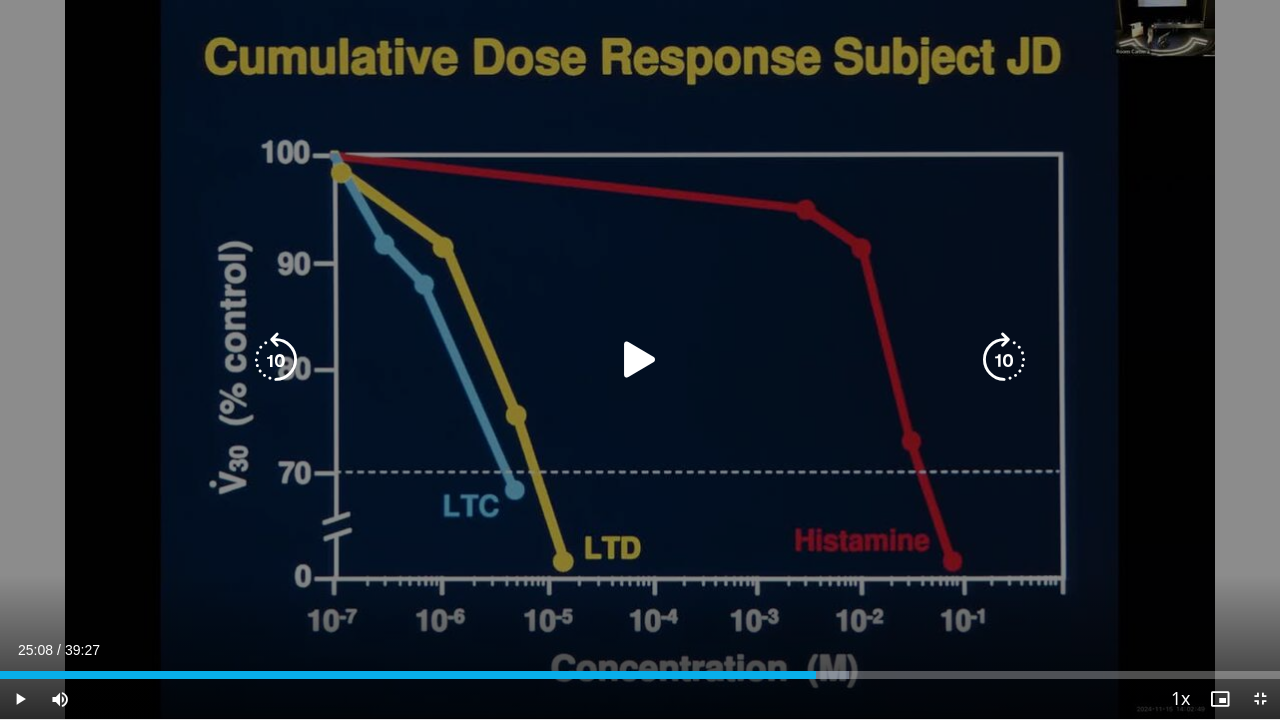 click on "10 seconds
Tap to unmute" at bounding box center [640, 359] 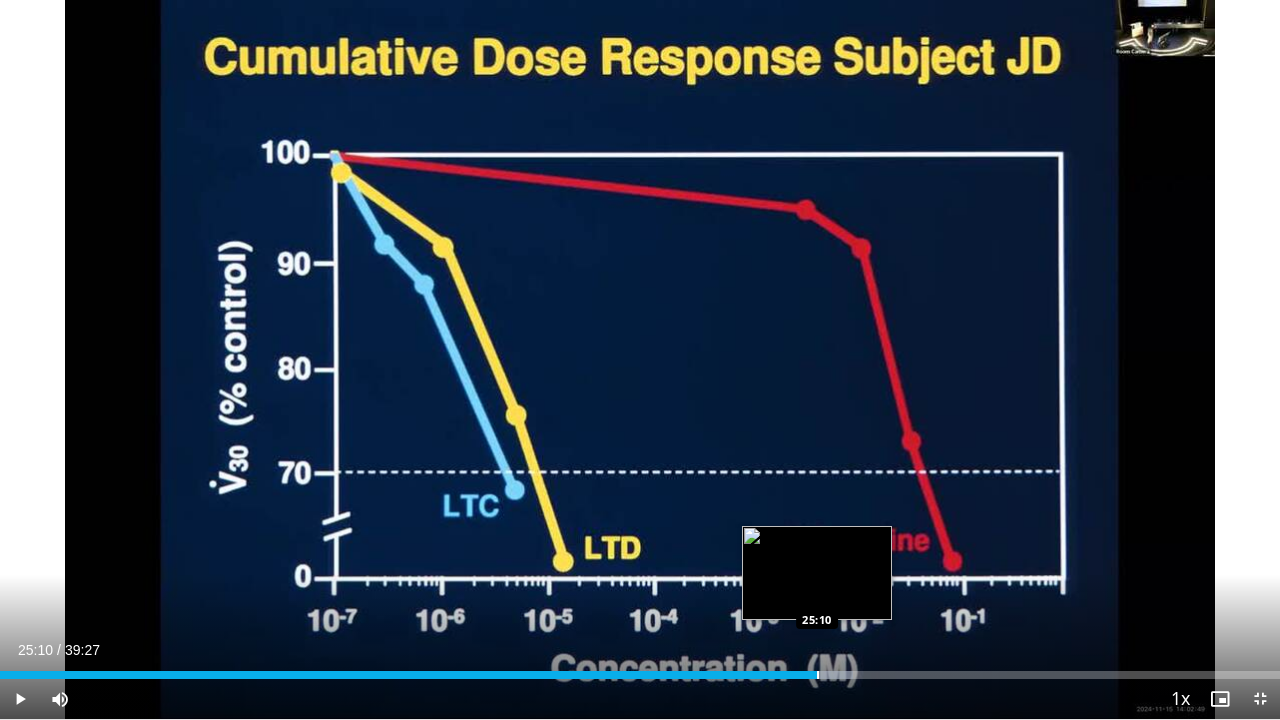 drag, startPoint x: 837, startPoint y: 676, endPoint x: 816, endPoint y: 676, distance: 21 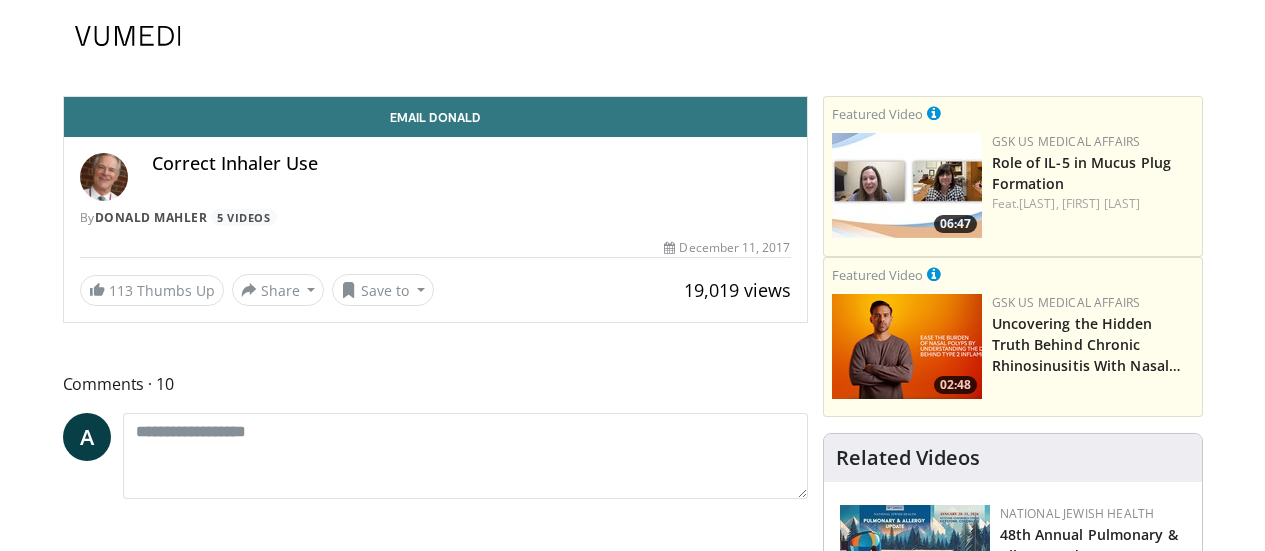 scroll, scrollTop: 0, scrollLeft: 0, axis: both 